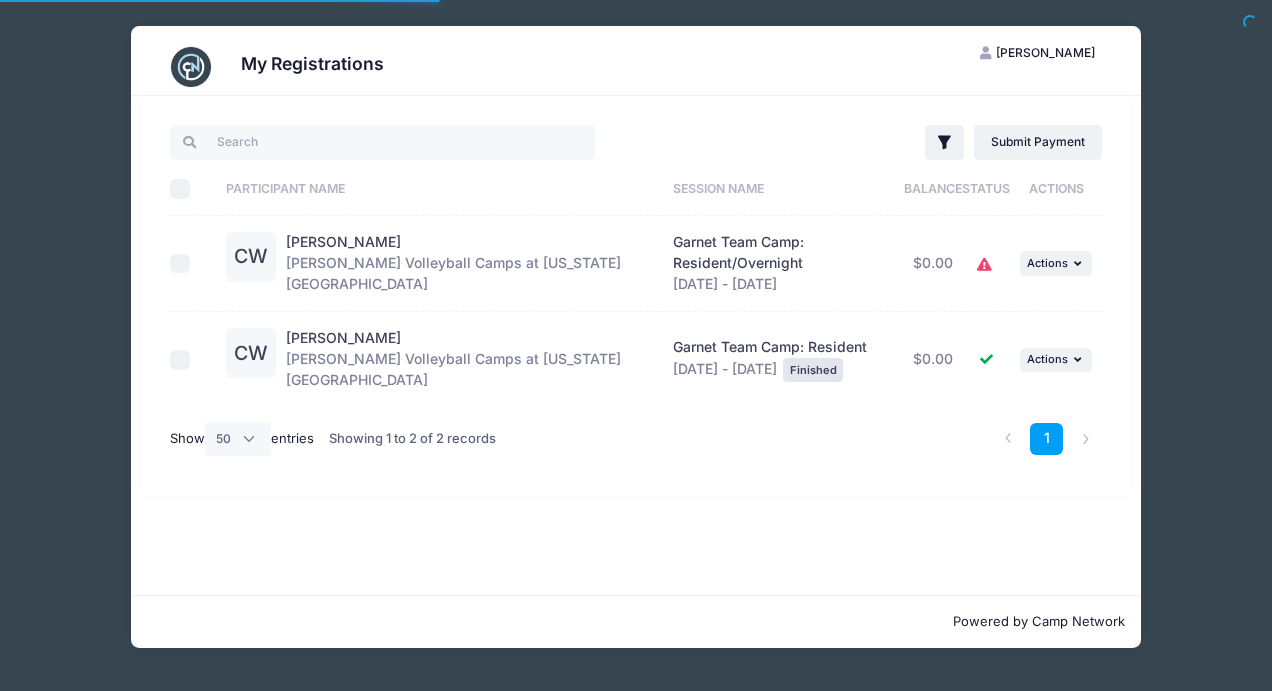 select on "50" 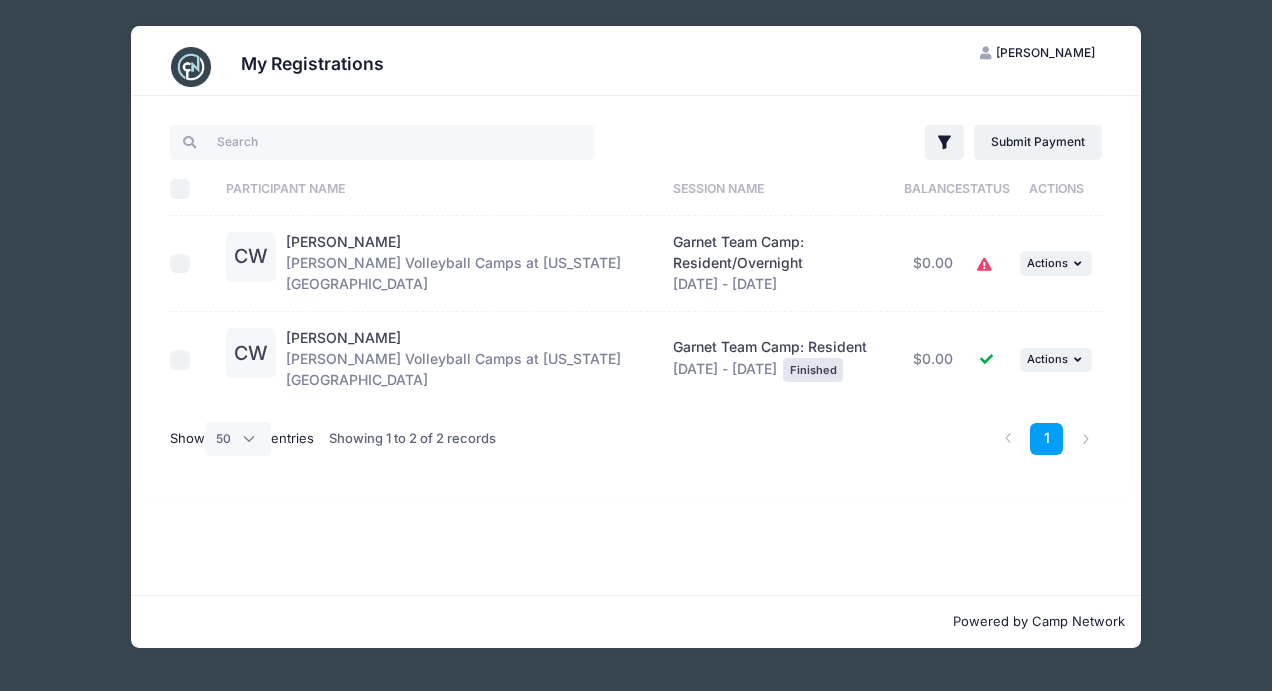click 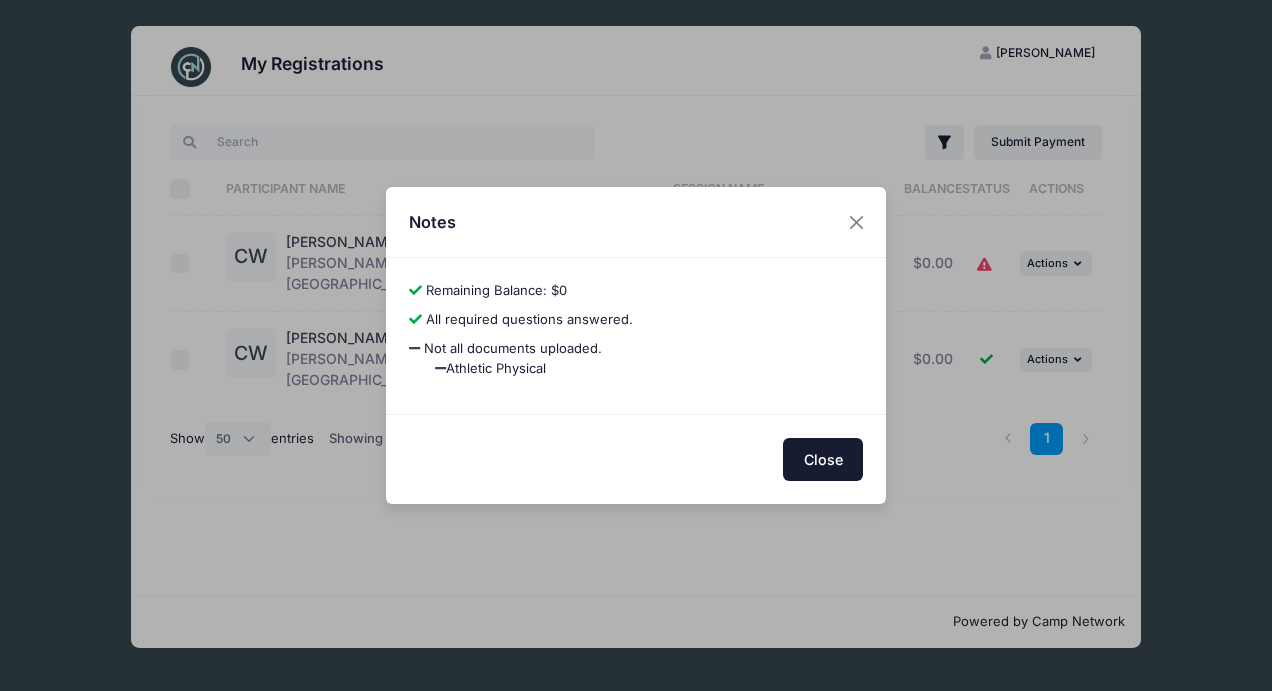 click on "Close" at bounding box center [823, 459] 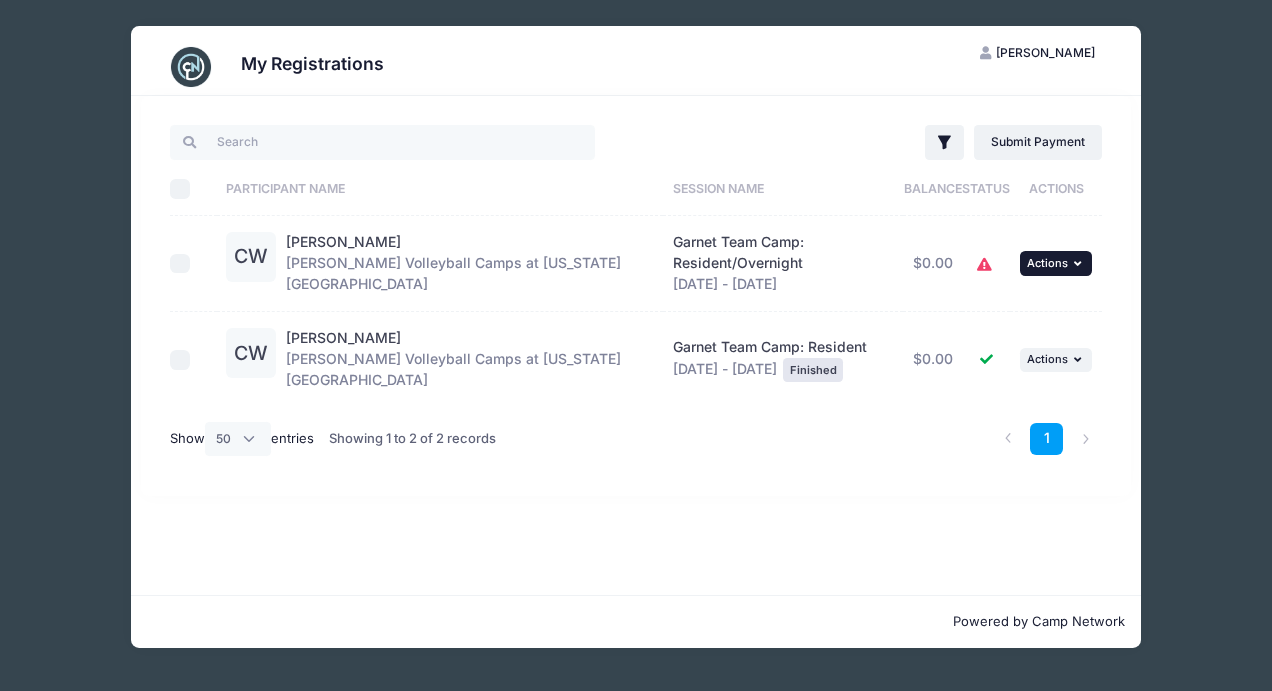click at bounding box center (1080, 263) 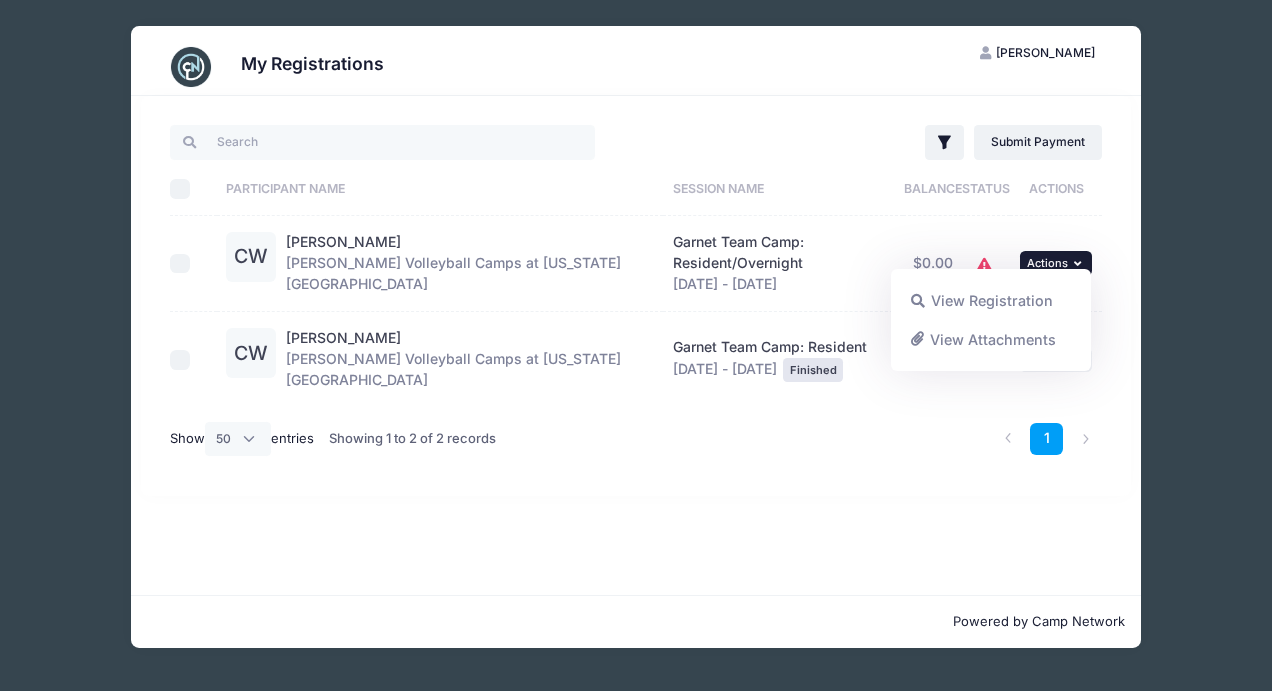 click on "View Attachments" at bounding box center (991, 339) 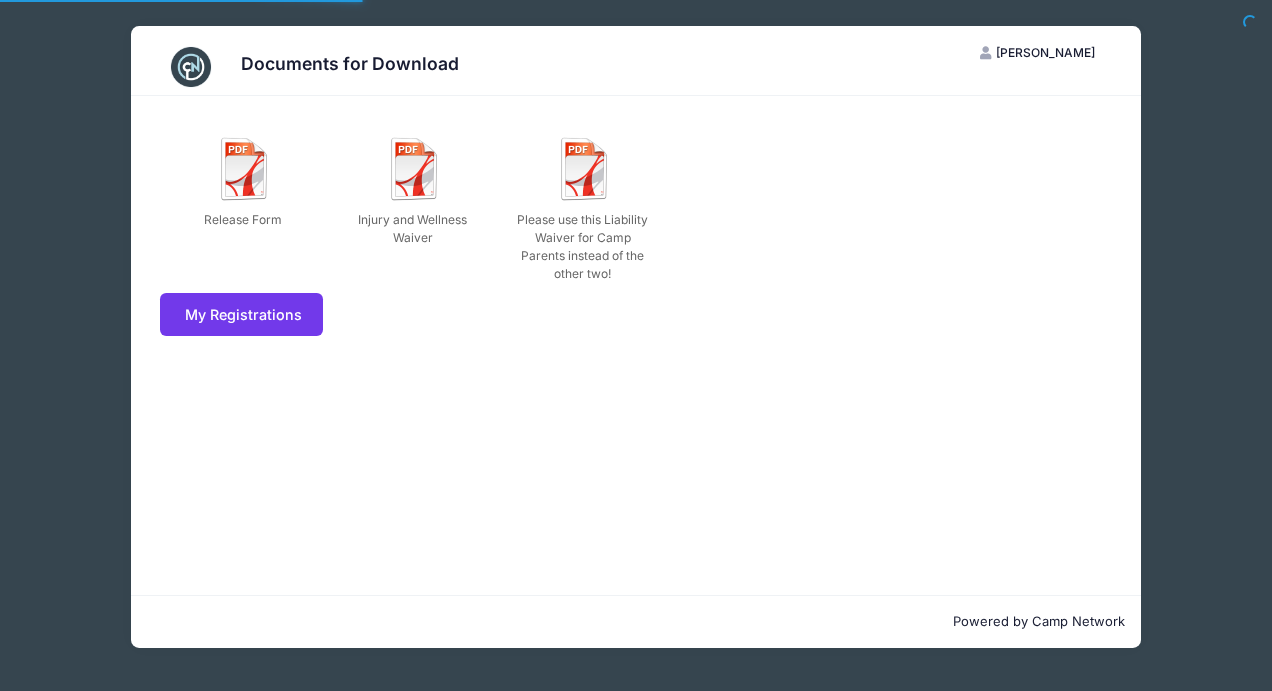 scroll, scrollTop: 0, scrollLeft: 0, axis: both 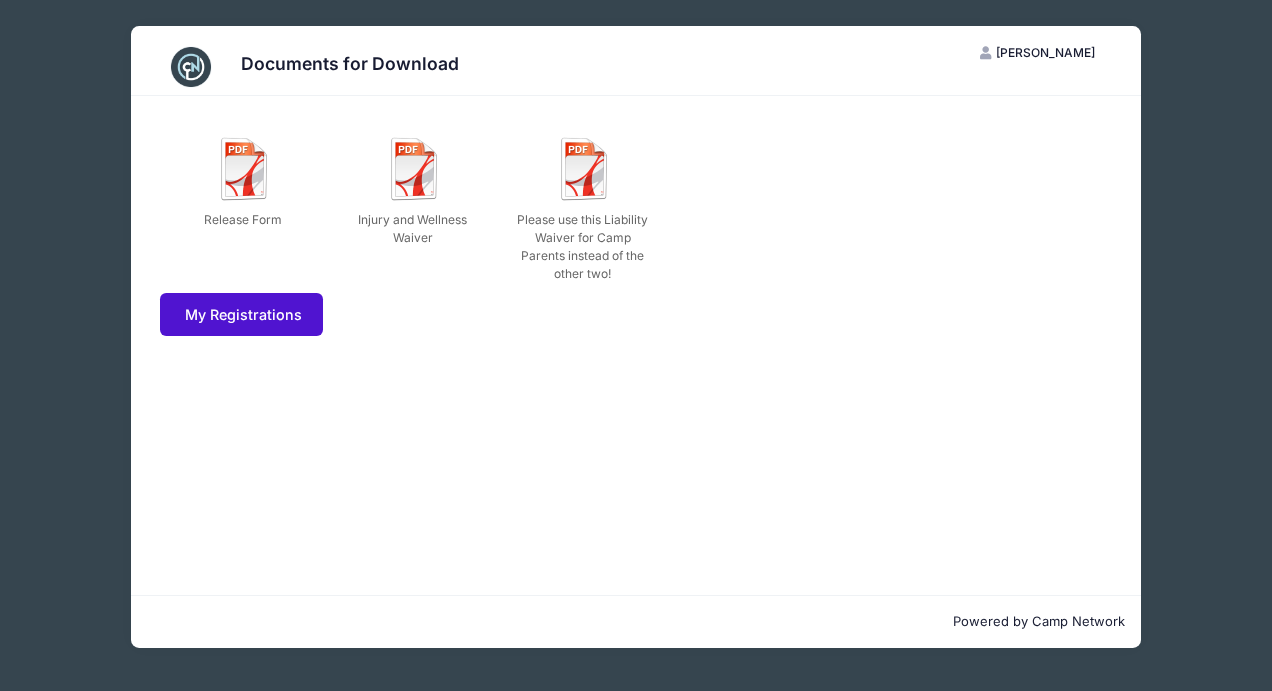 click on "My Registrations" at bounding box center [241, 314] 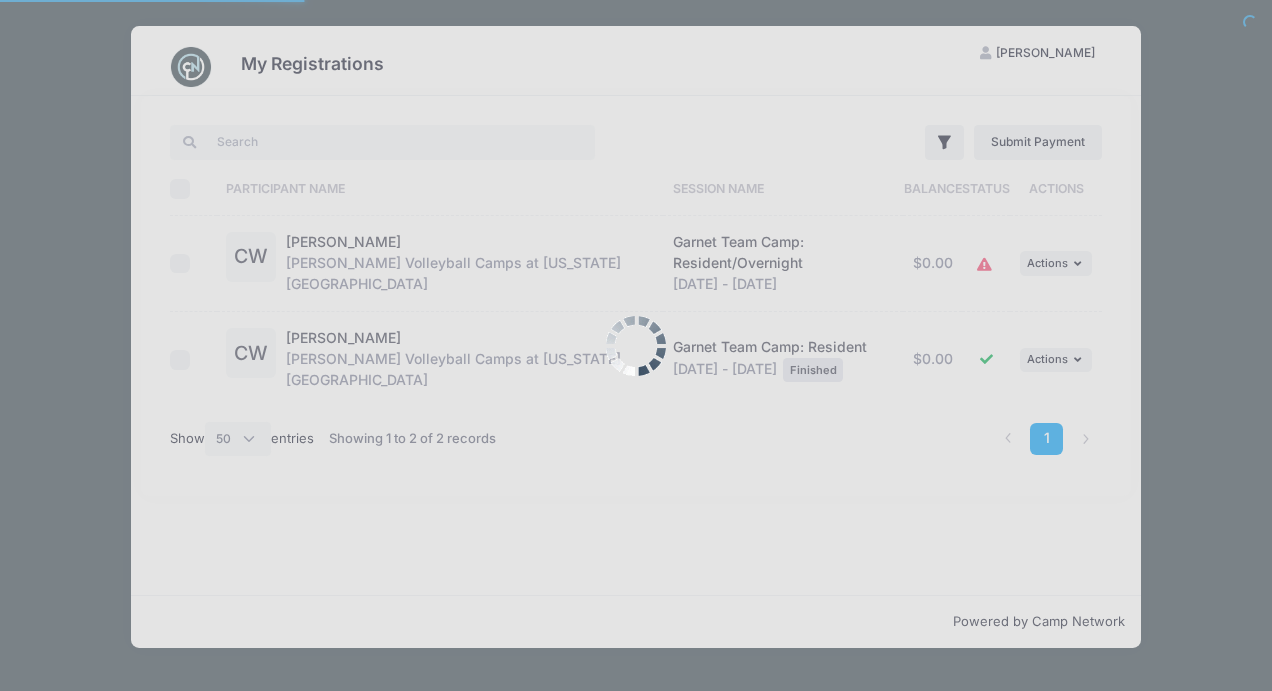 select on "50" 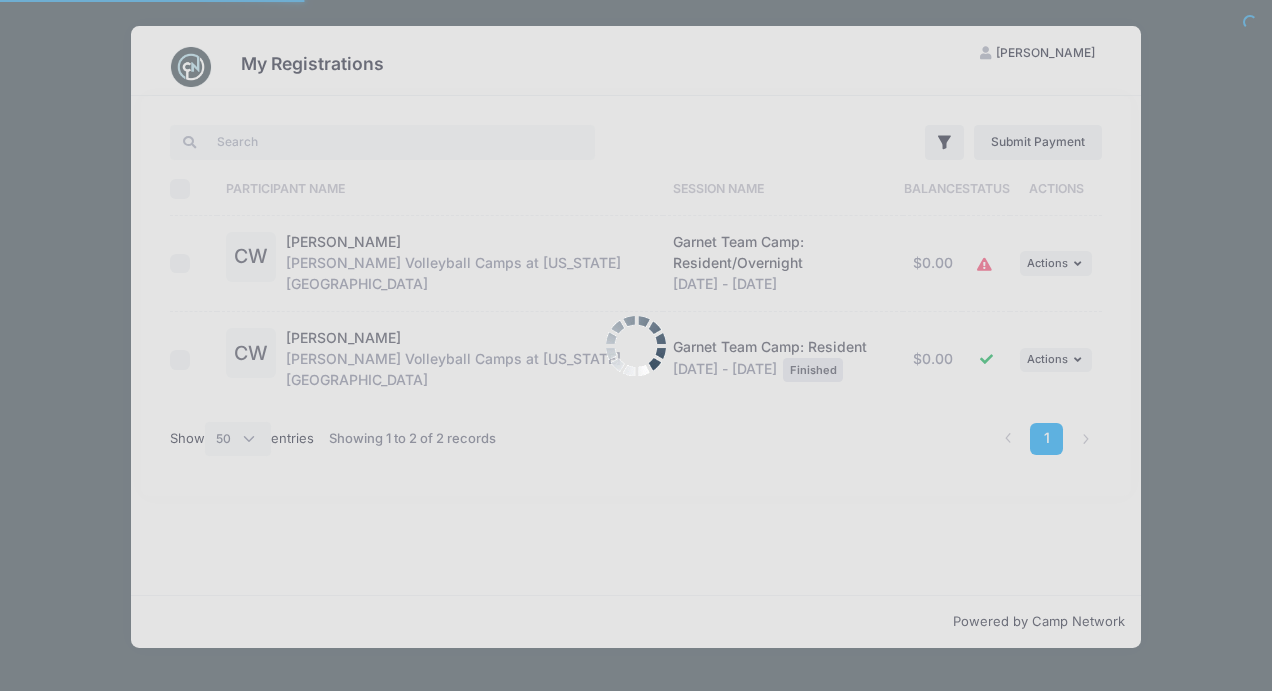scroll, scrollTop: 0, scrollLeft: 0, axis: both 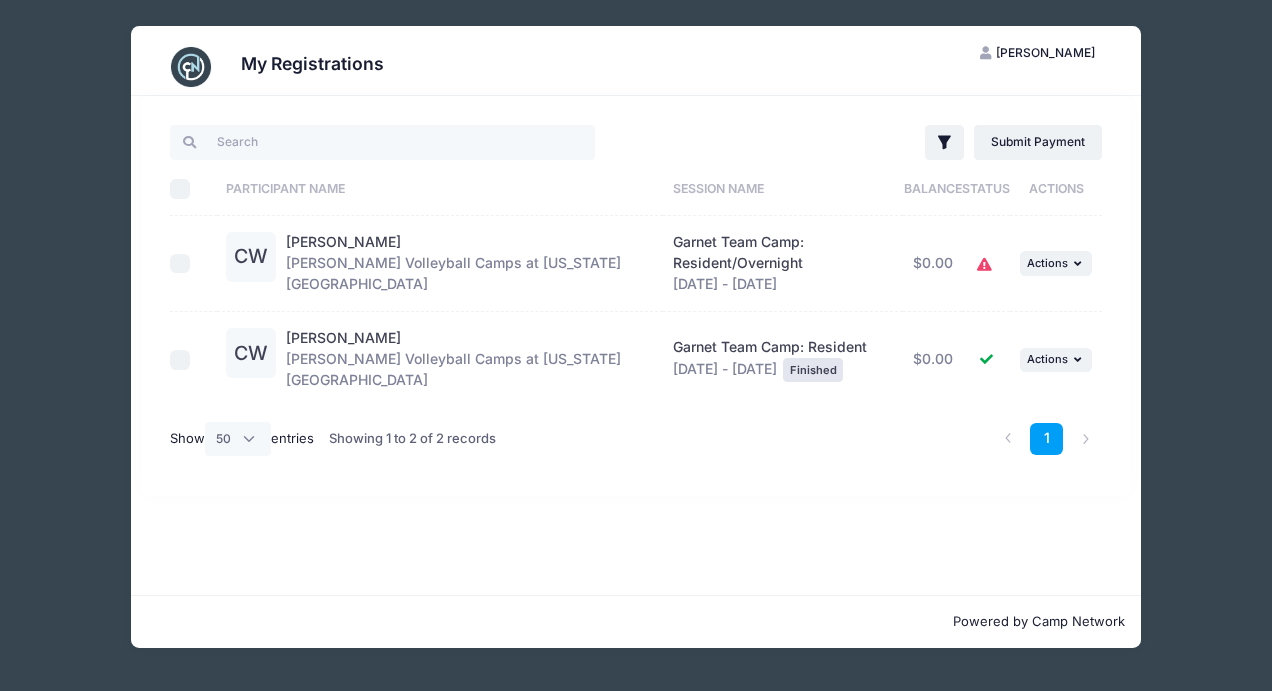 click at bounding box center [180, 264] 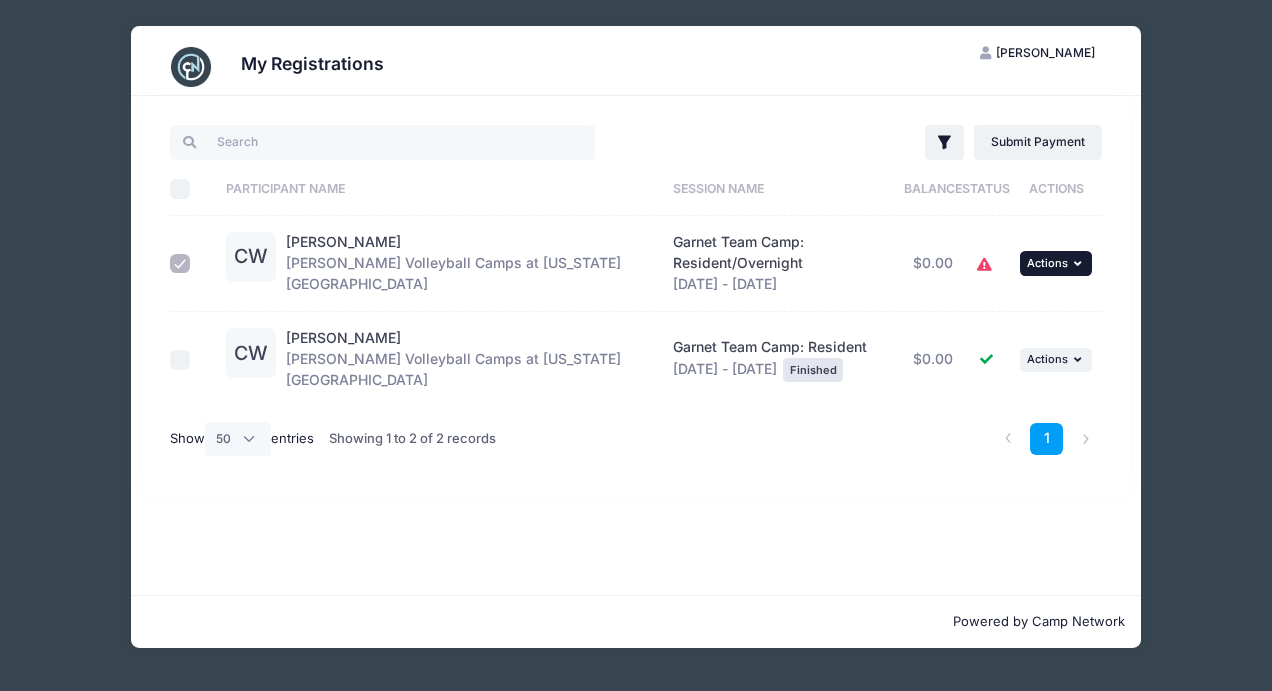 click on "... Actions" at bounding box center (1056, 263) 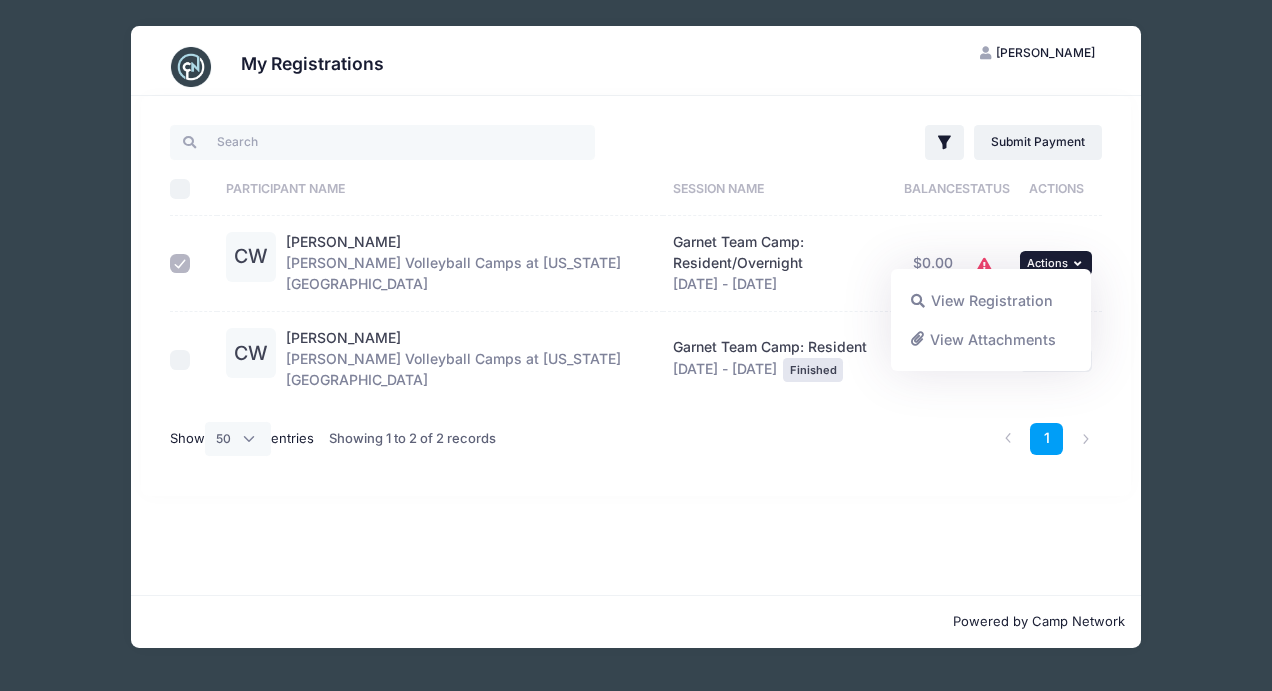 click on "1" at bounding box center [834, 439] 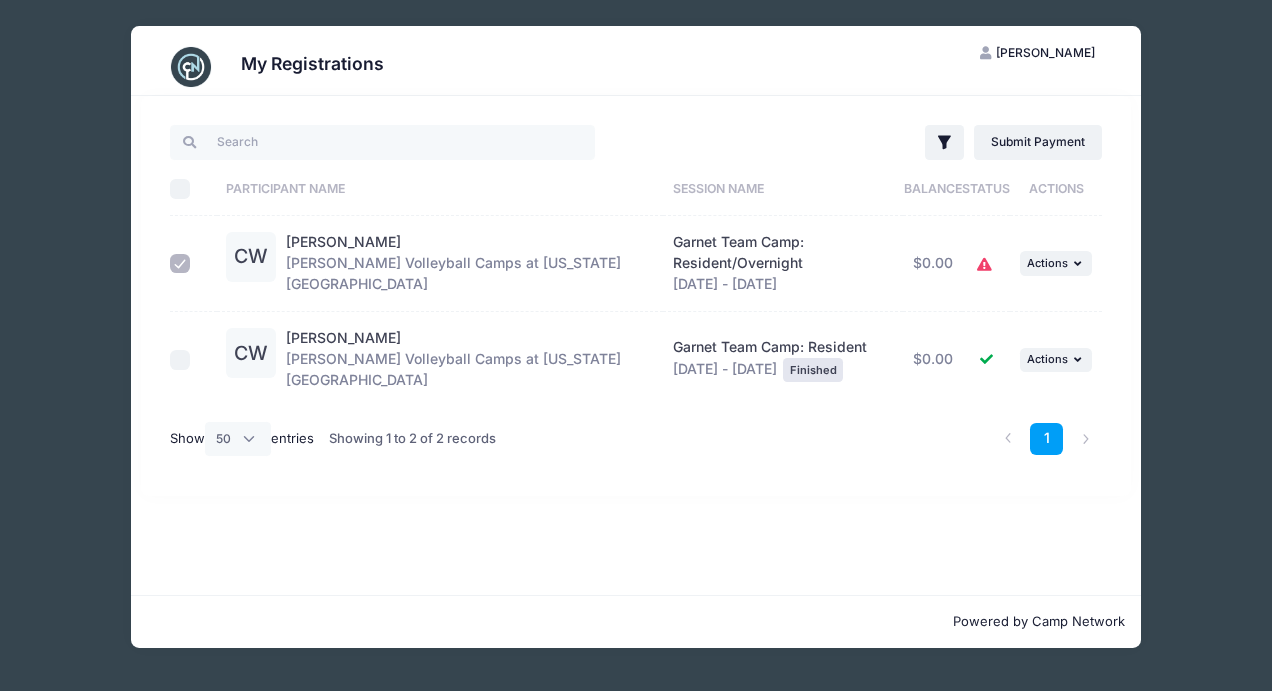 click on "Garnet Team Camp: Resident/Overnight    Jul 17 - Jul 19, 2025" at bounding box center [783, 263] 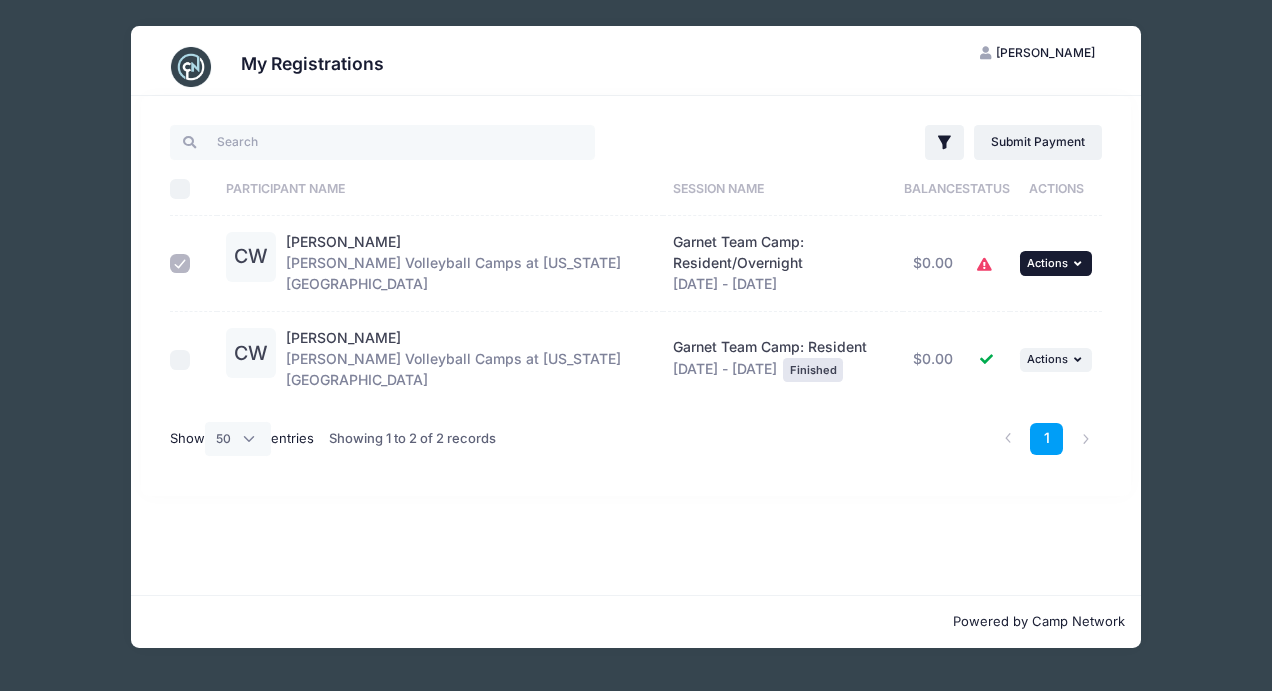 click on "... Actions" at bounding box center [1056, 263] 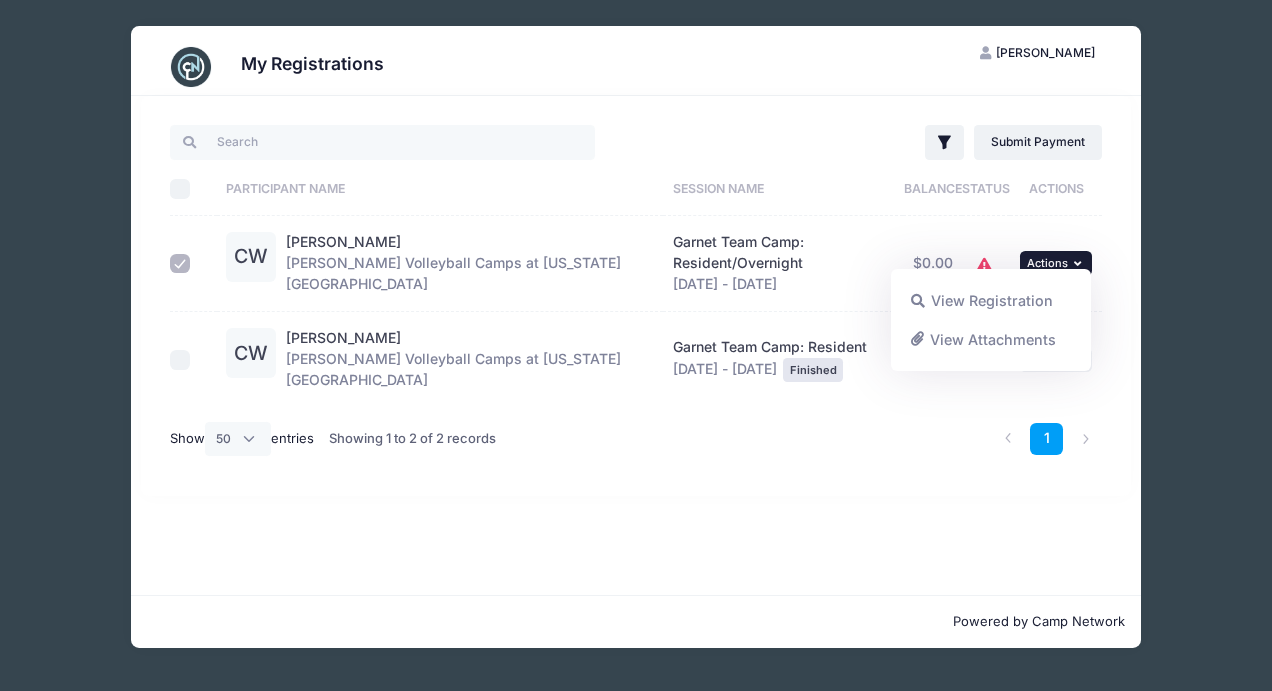 click on "View Attachments" at bounding box center [991, 339] 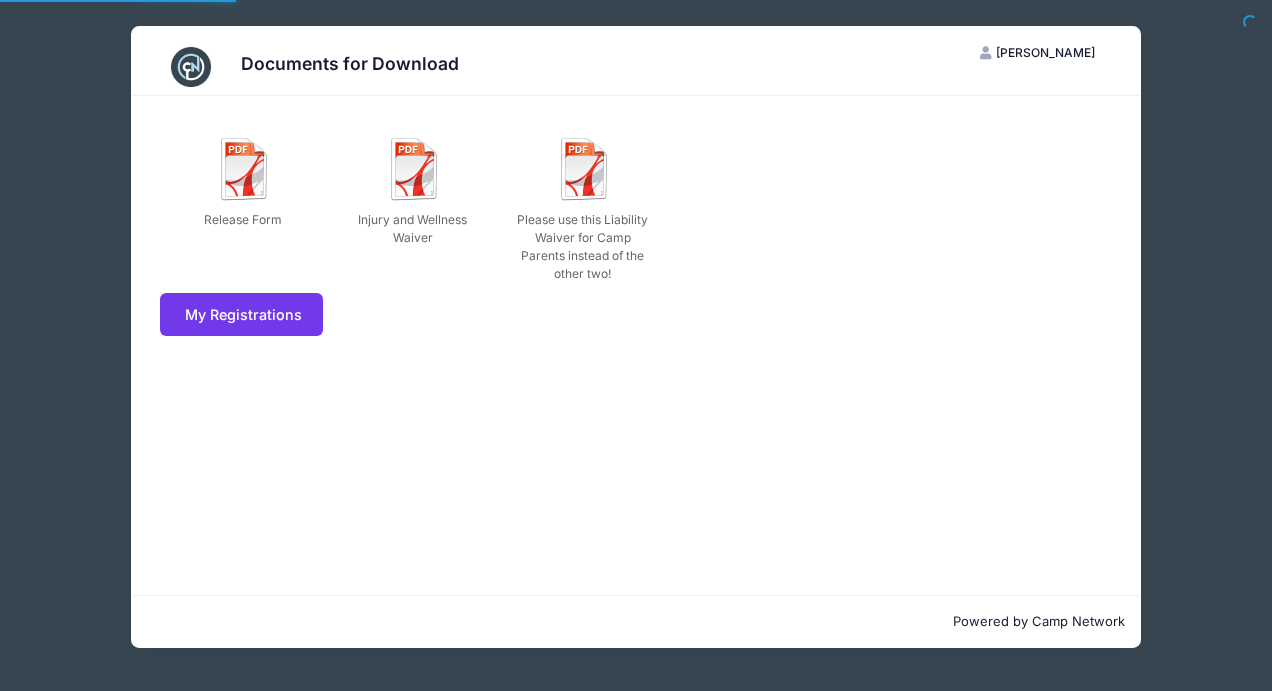 scroll, scrollTop: 0, scrollLeft: 0, axis: both 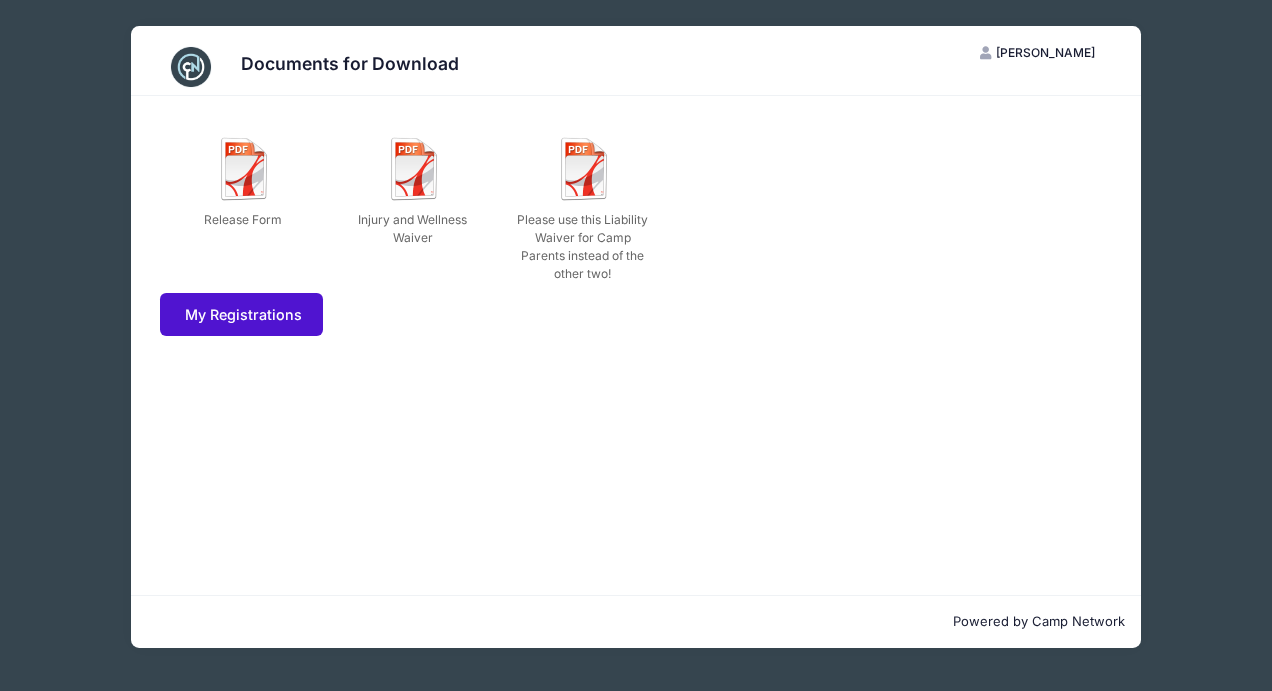 click on "My Registrations" at bounding box center [241, 314] 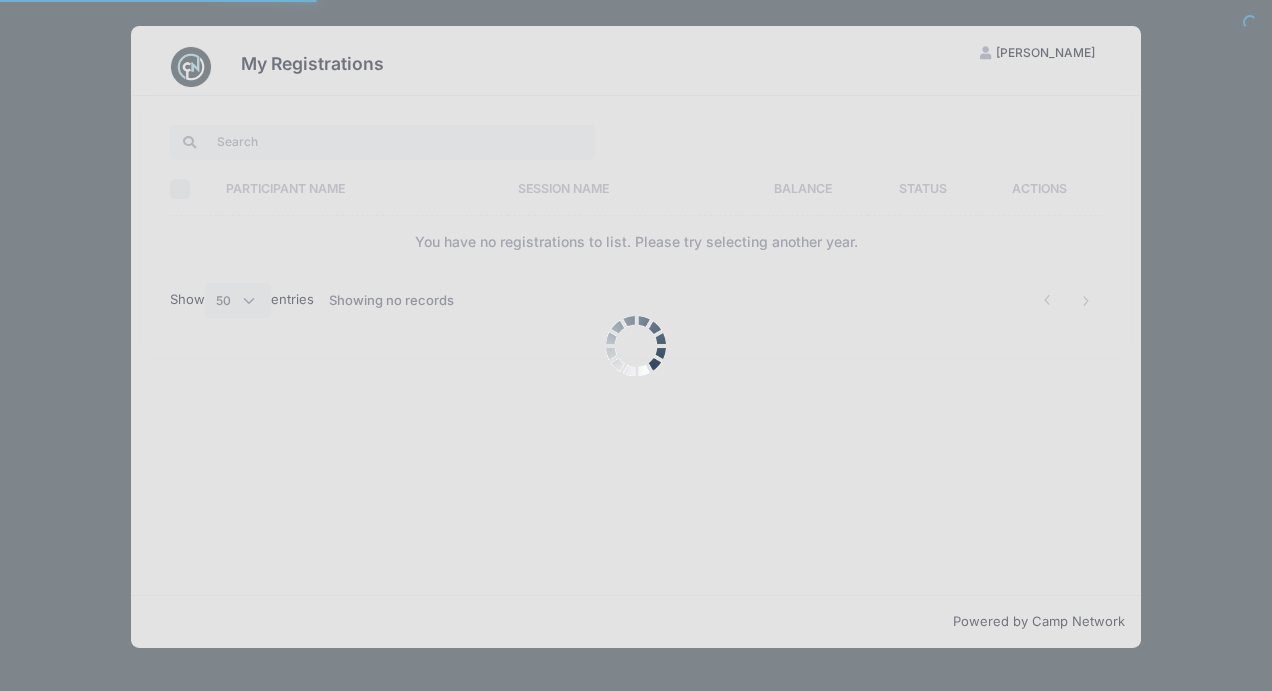 select on "50" 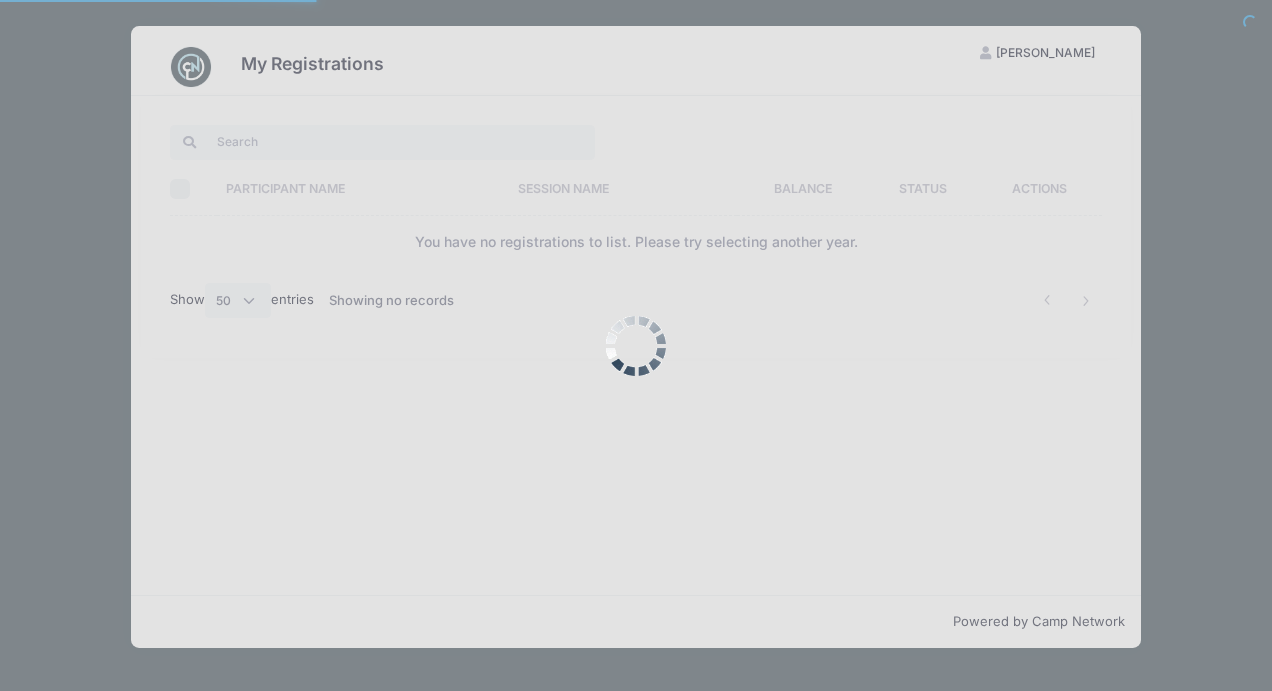 scroll, scrollTop: 0, scrollLeft: 0, axis: both 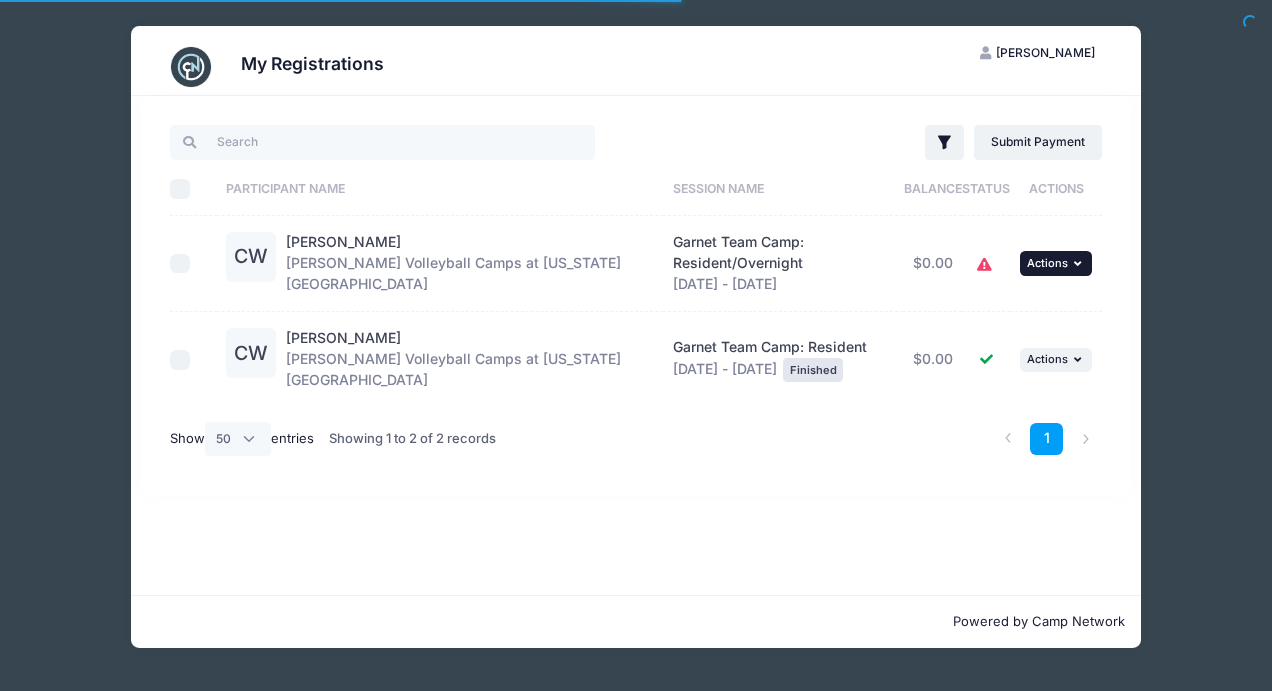 click at bounding box center [1080, 263] 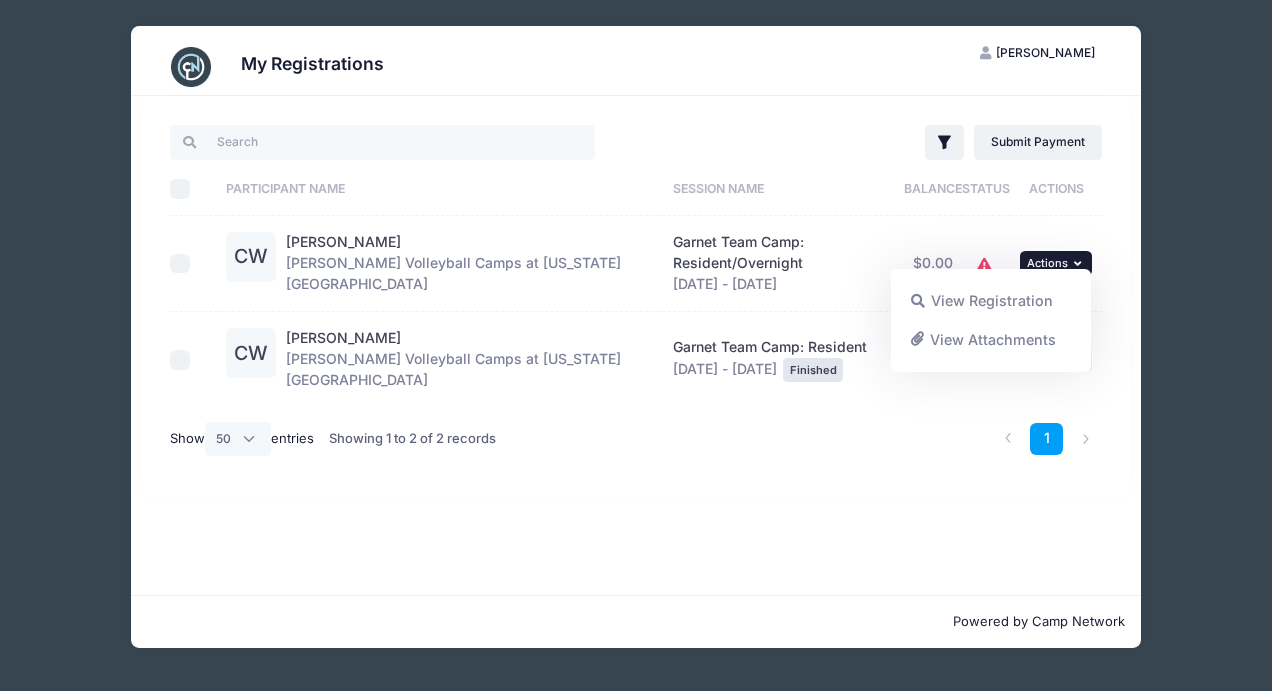 click on "View Registration" at bounding box center [991, 301] 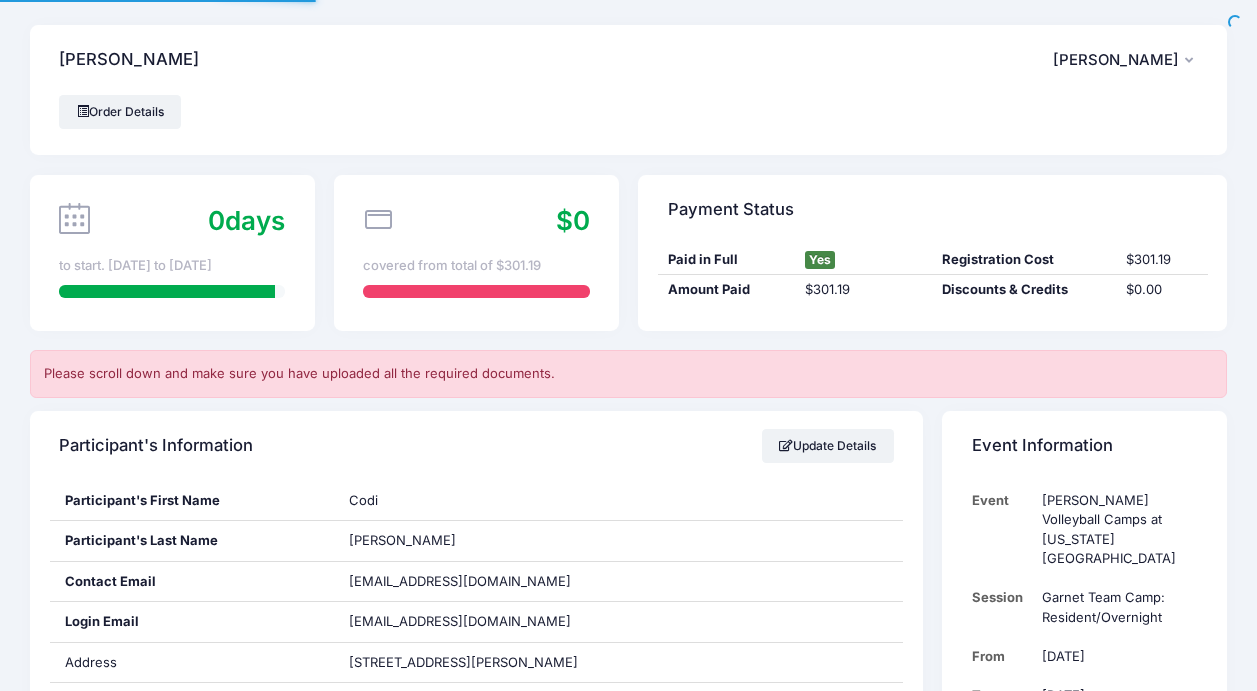 scroll, scrollTop: 0, scrollLeft: 0, axis: both 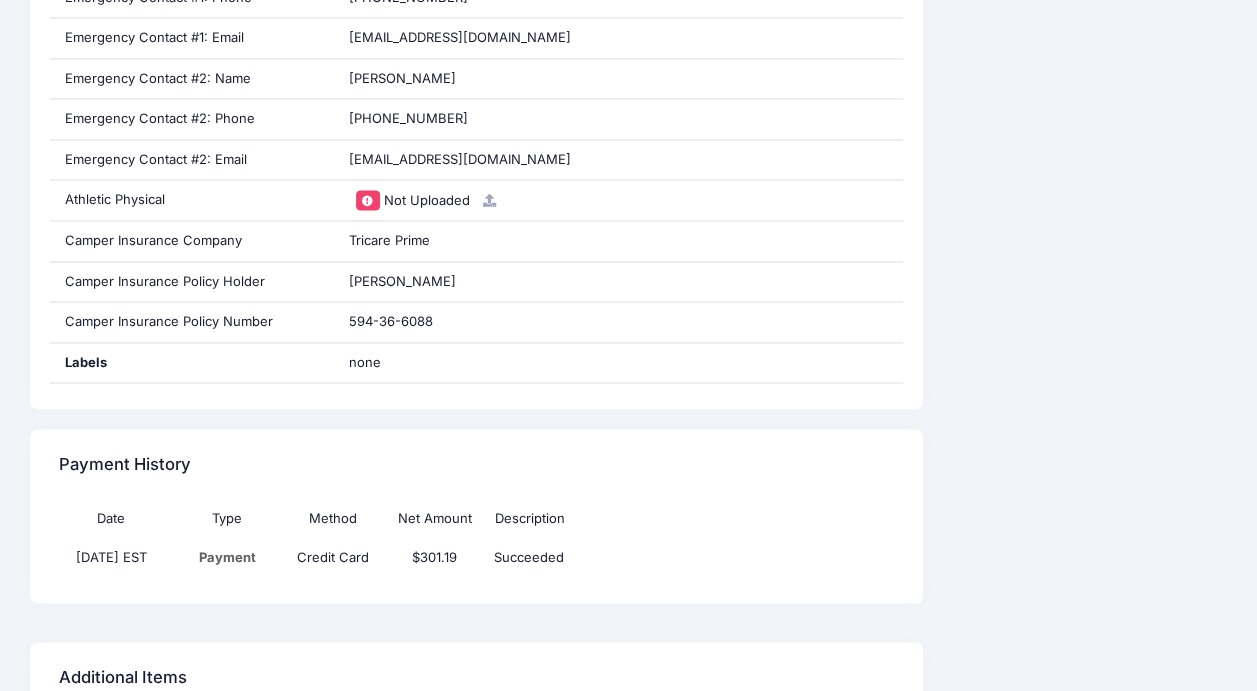 click at bounding box center (489, 200) 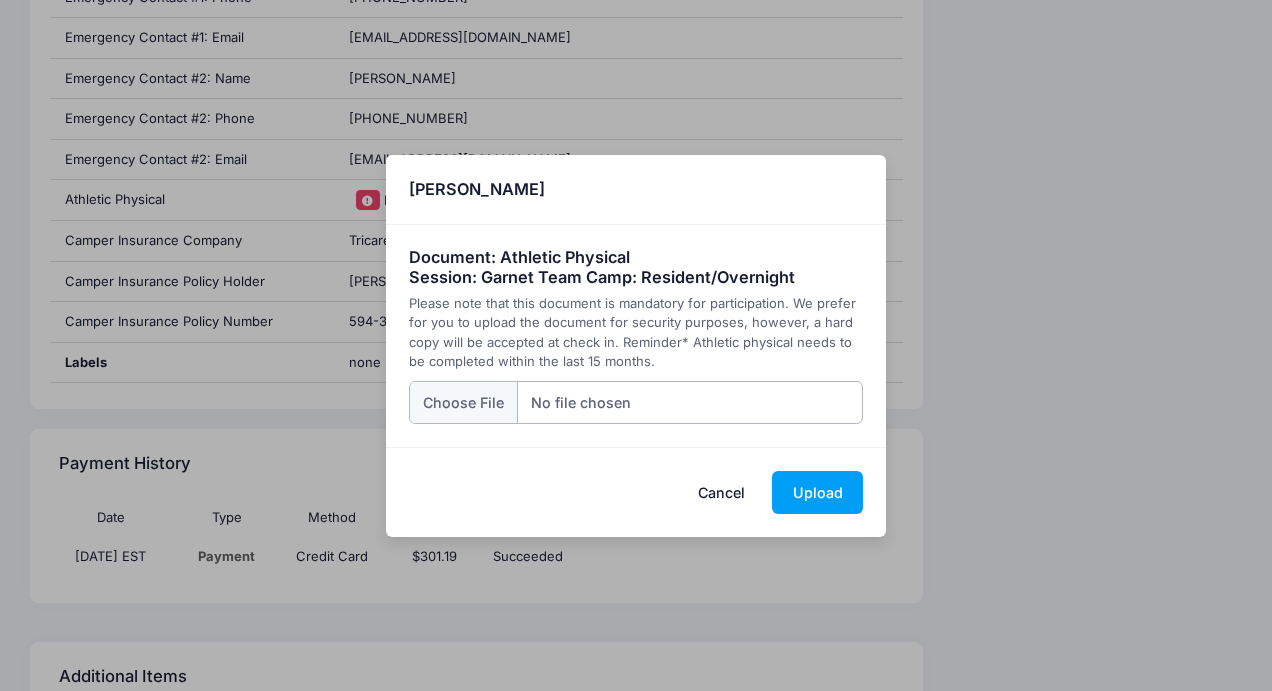 click at bounding box center [636, 402] 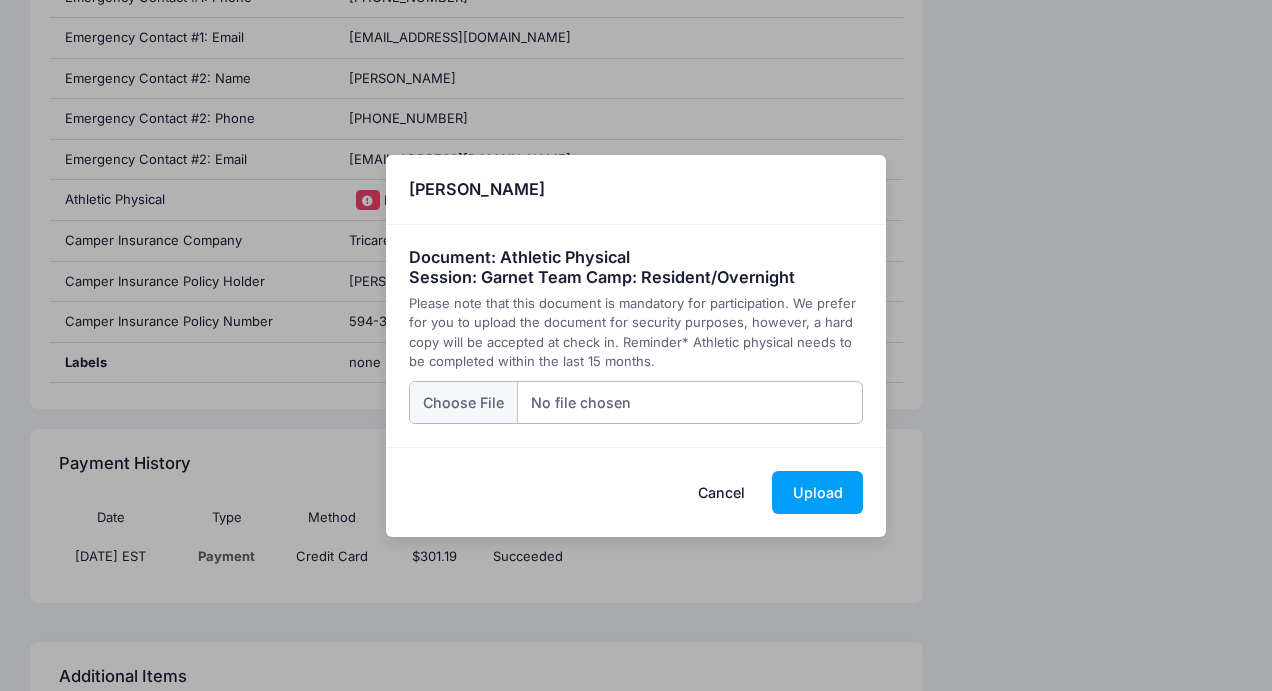 type on "C:\fakepath\codi volleyball.jpg" 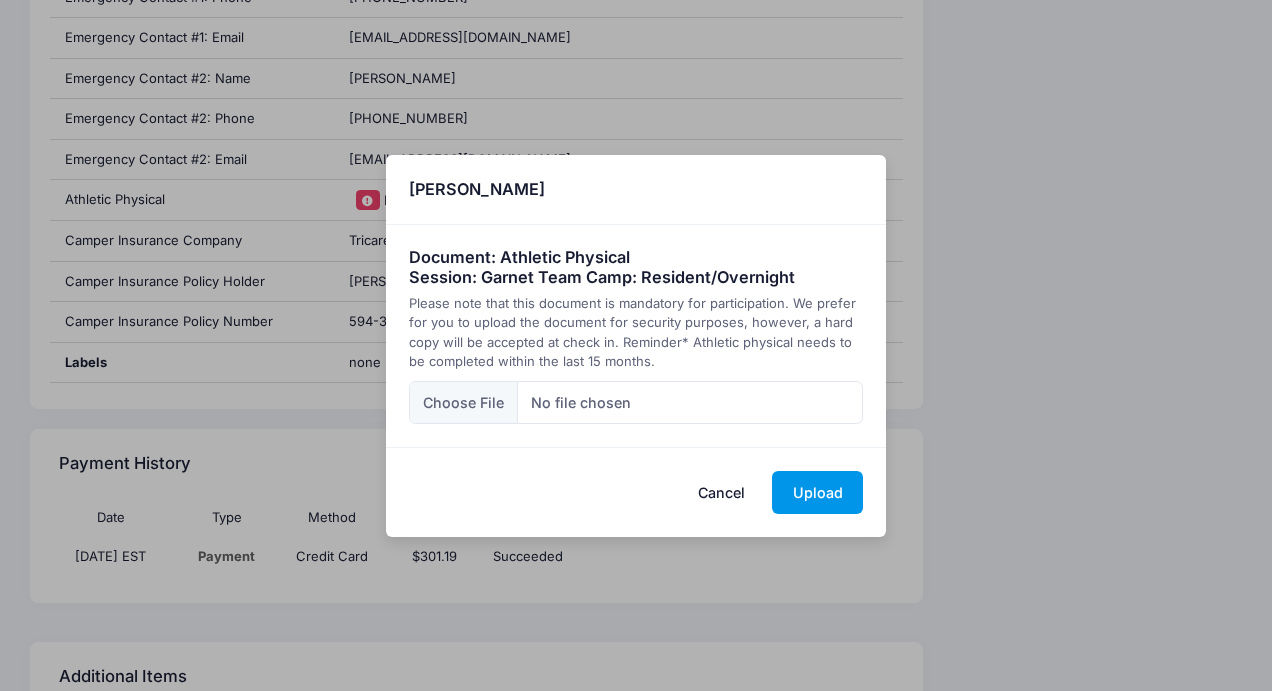 click on "Upload" at bounding box center (817, 492) 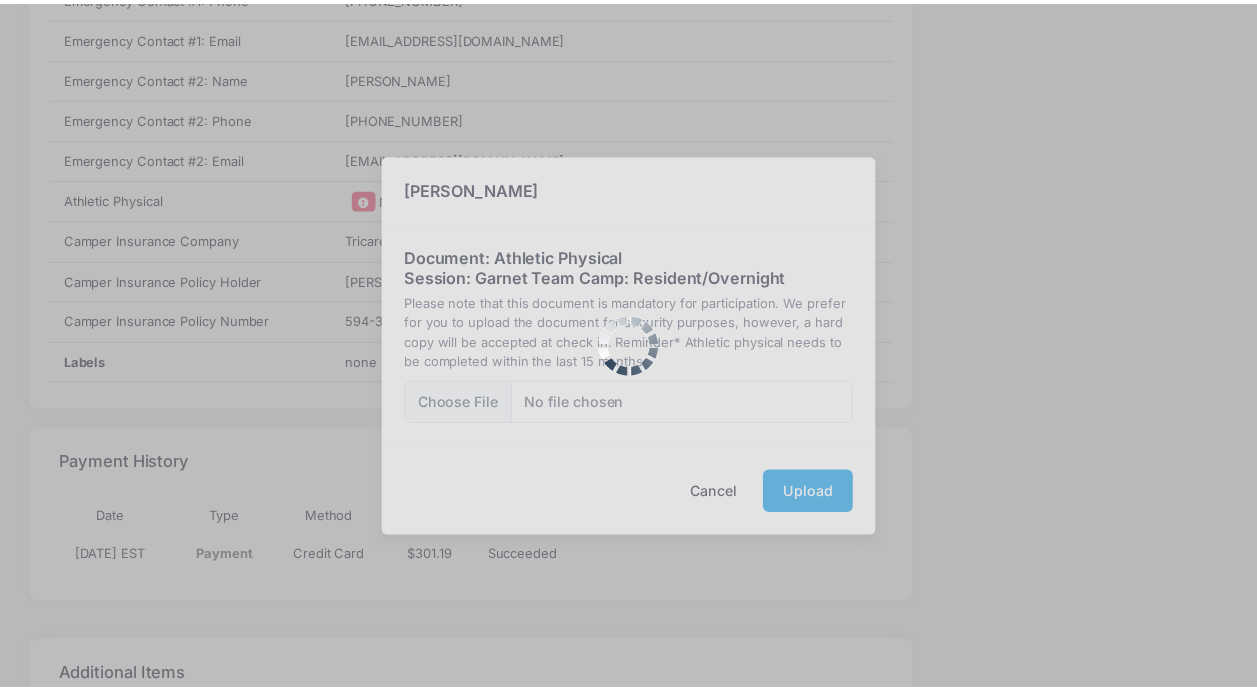 scroll, scrollTop: 0, scrollLeft: 0, axis: both 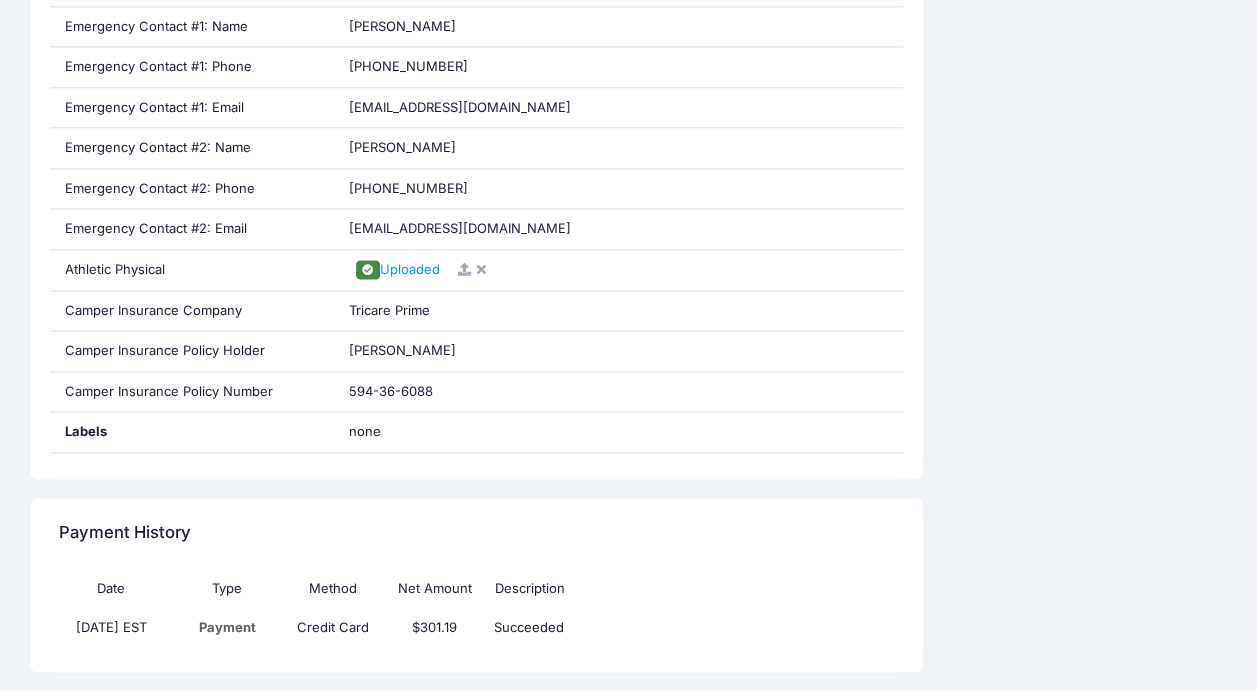 click on "Uploaded" at bounding box center [397, 269] 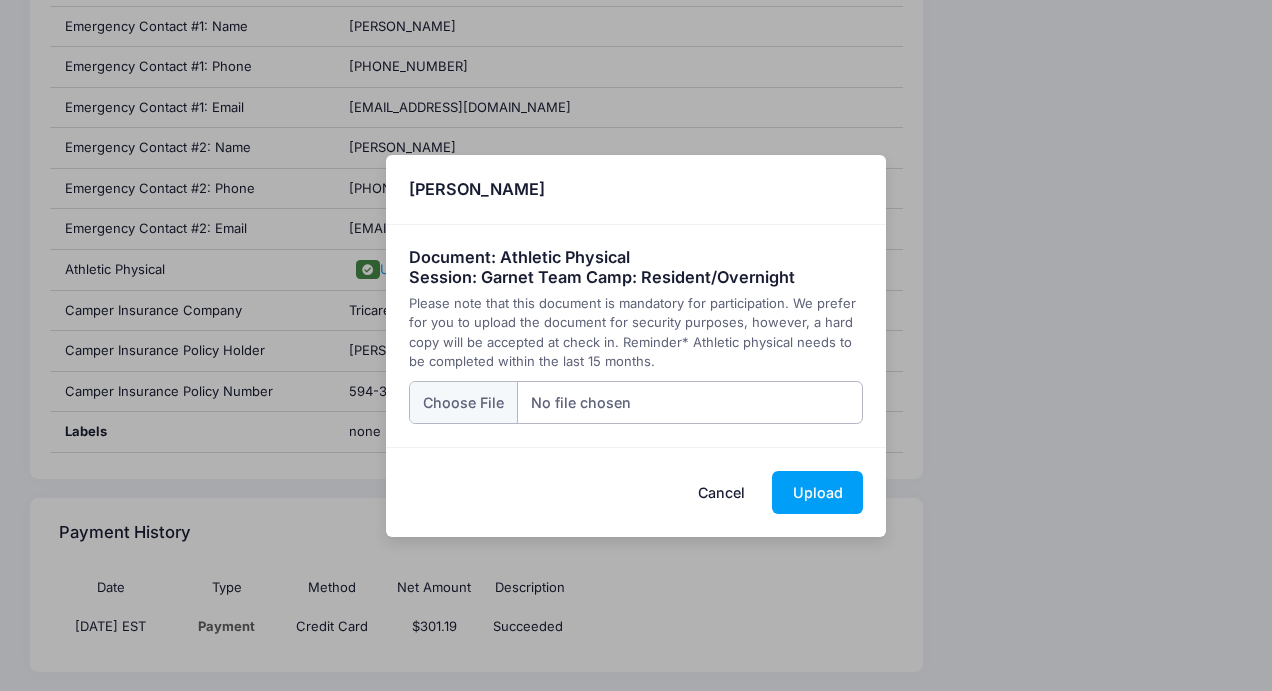 click at bounding box center (636, 402) 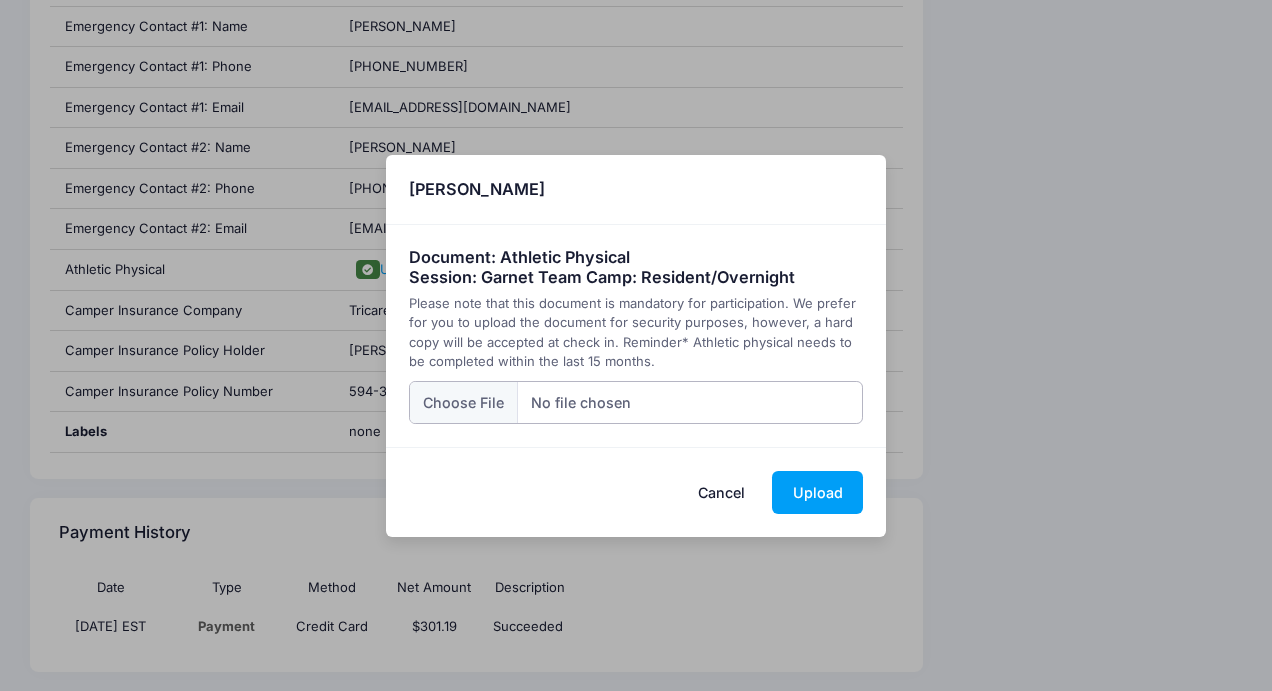 type on "C:\fakepath\codi volleyball 2.jpg" 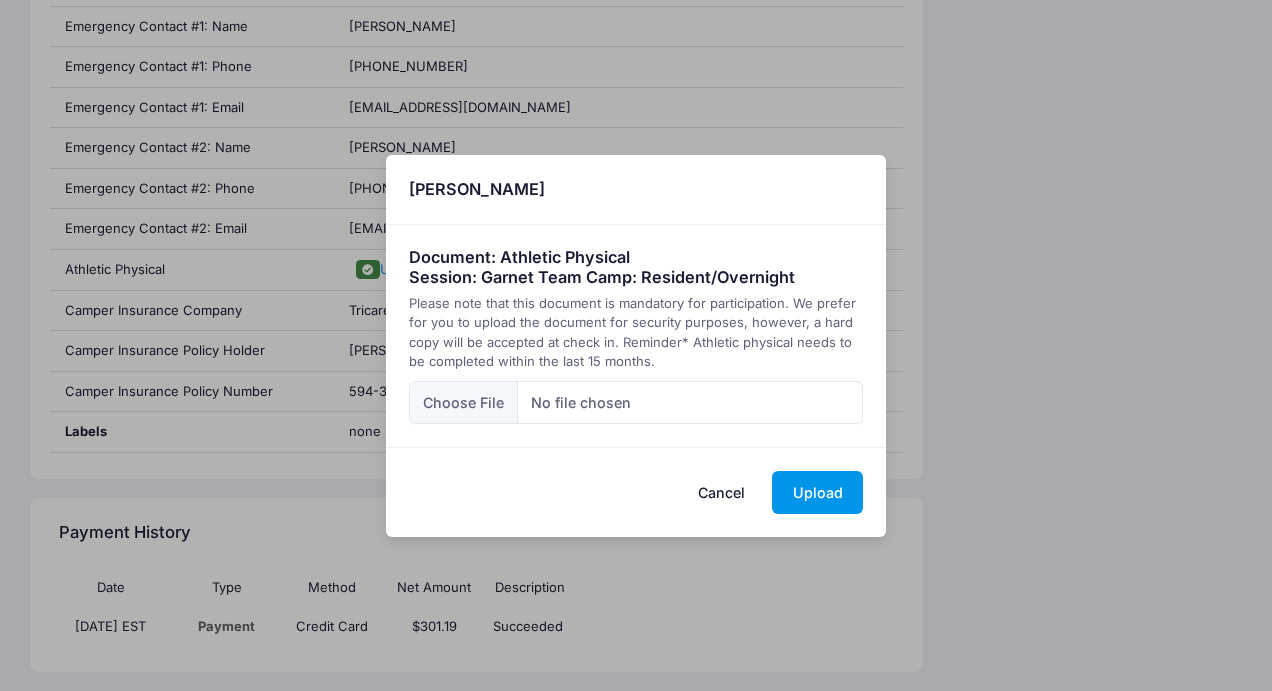 click on "Upload" at bounding box center (817, 492) 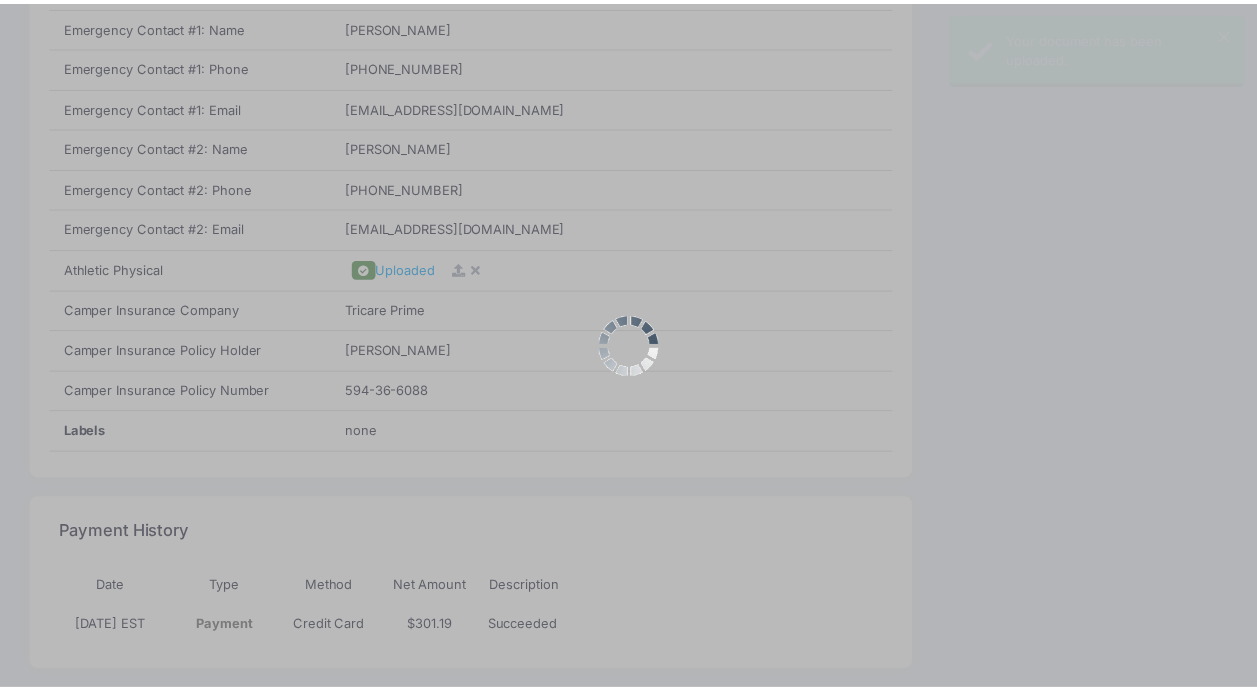 scroll, scrollTop: 0, scrollLeft: 0, axis: both 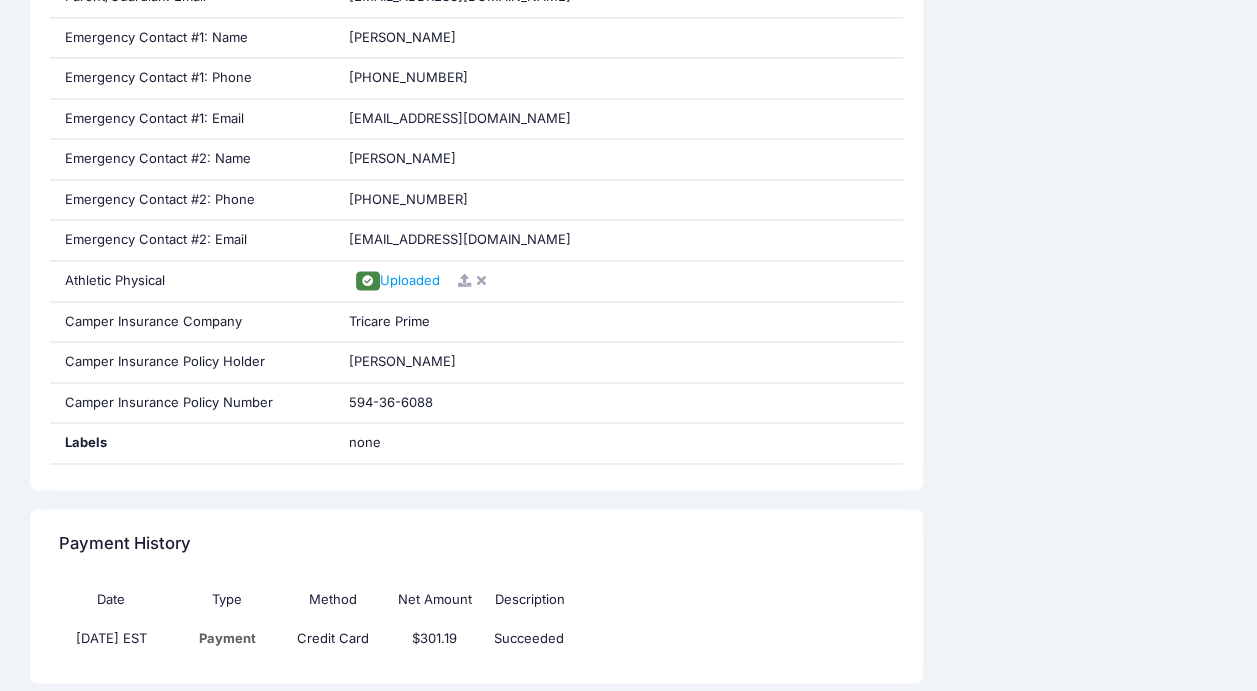 click on "Uploaded" at bounding box center (410, 280) 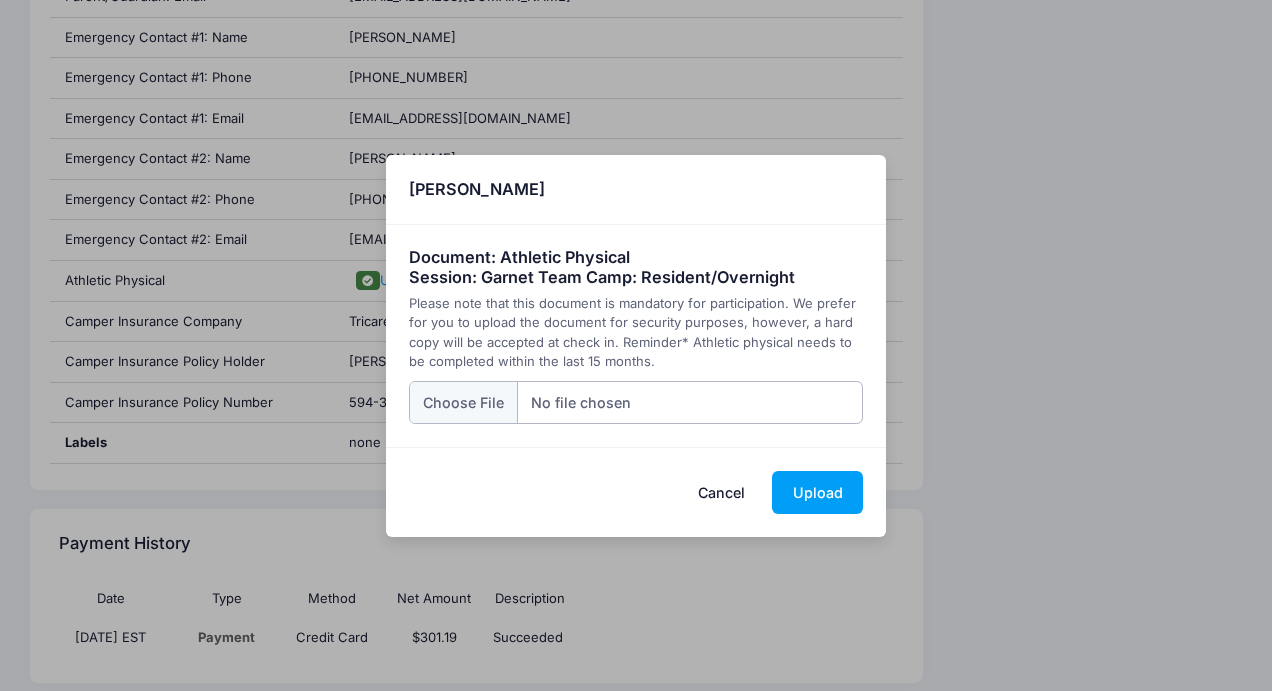 click at bounding box center (636, 402) 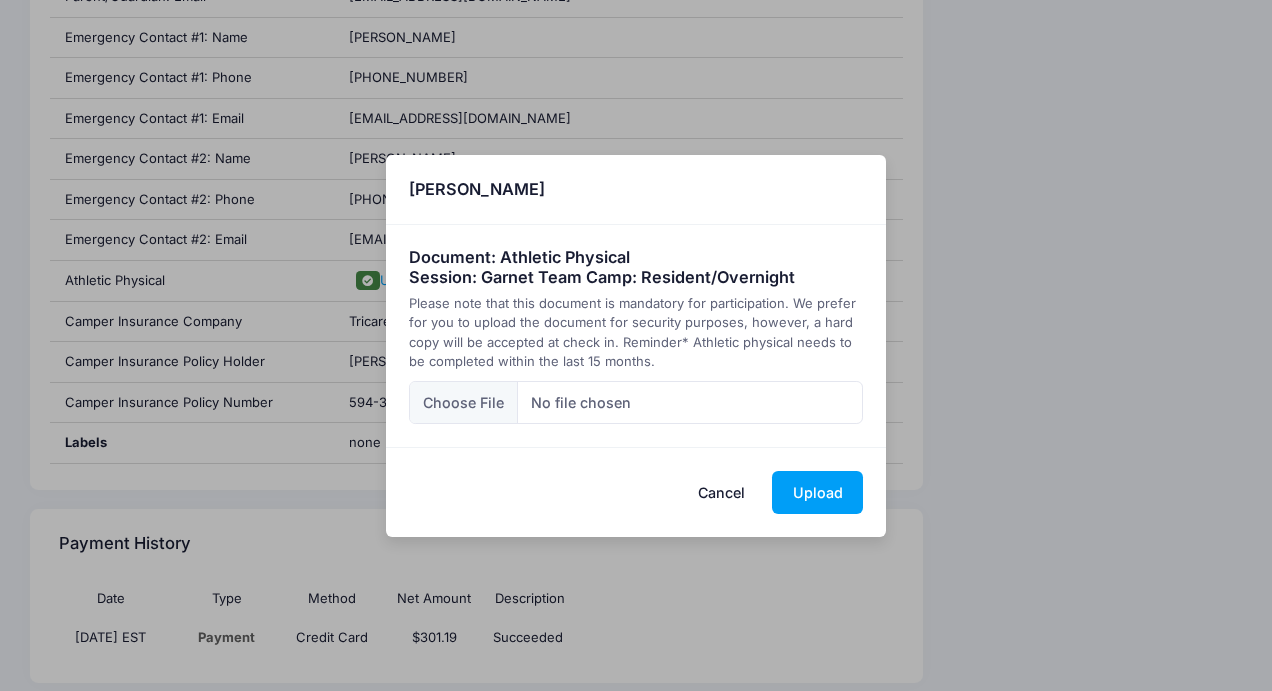 click on "Cancel" at bounding box center [722, 492] 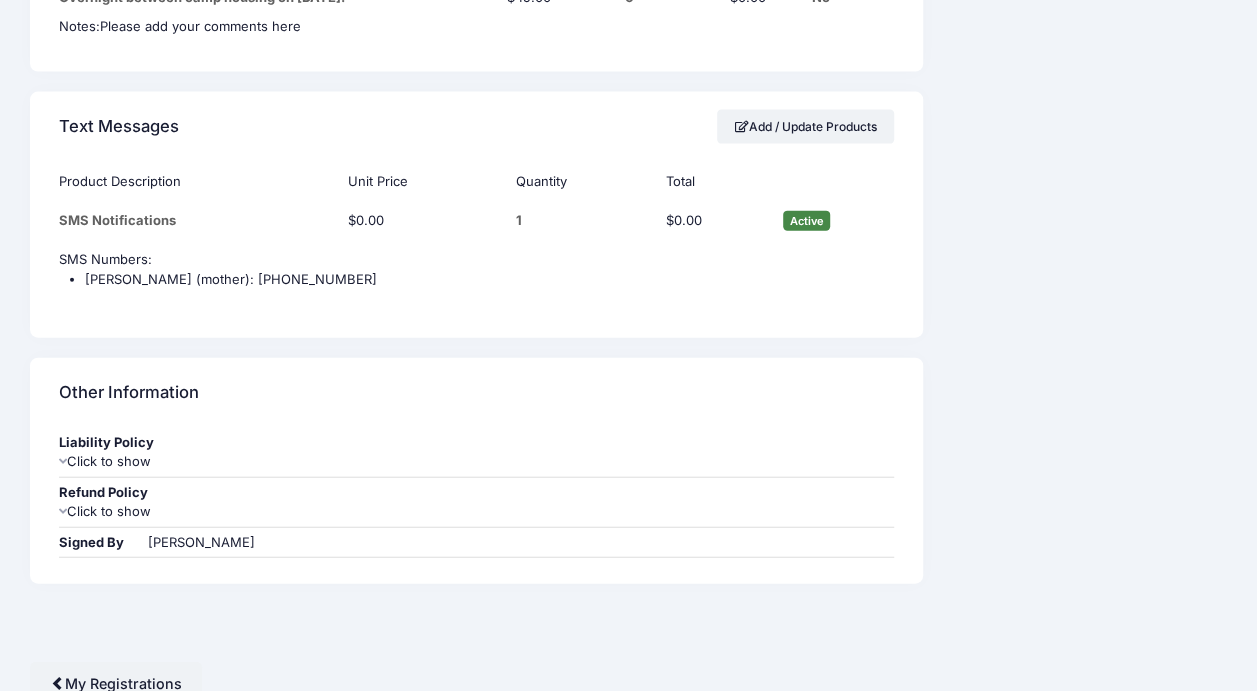 scroll, scrollTop: 2186, scrollLeft: 0, axis: vertical 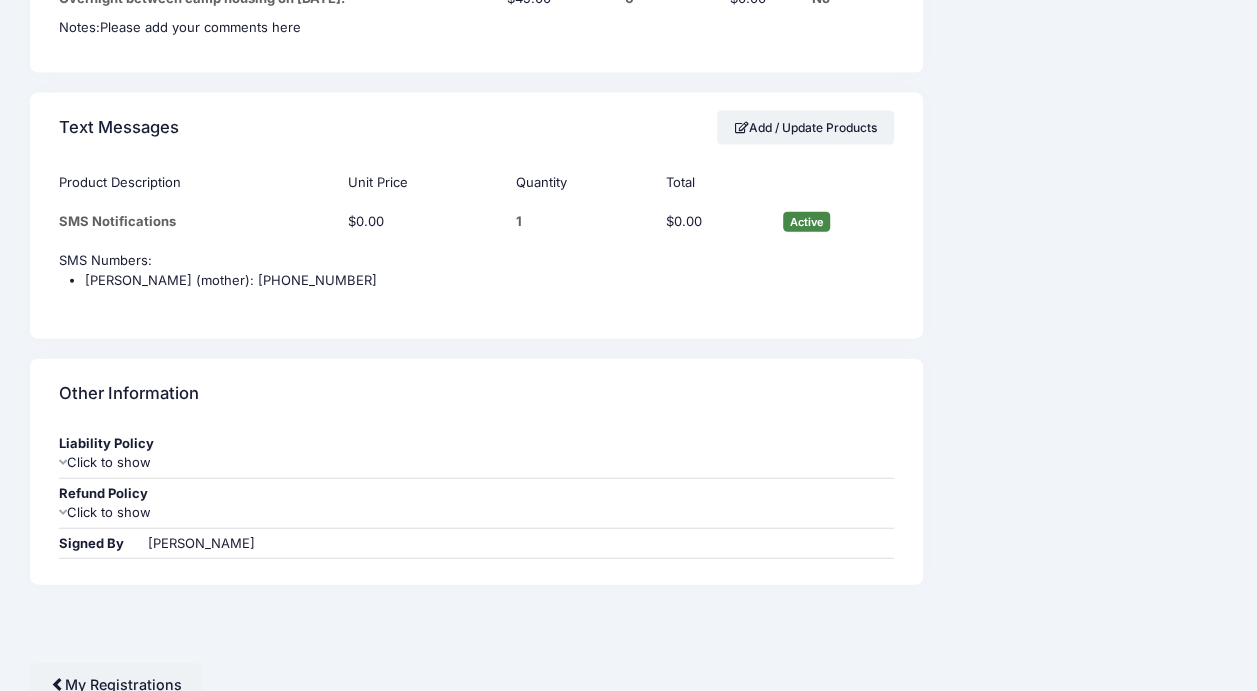 click at bounding box center (63, 462) 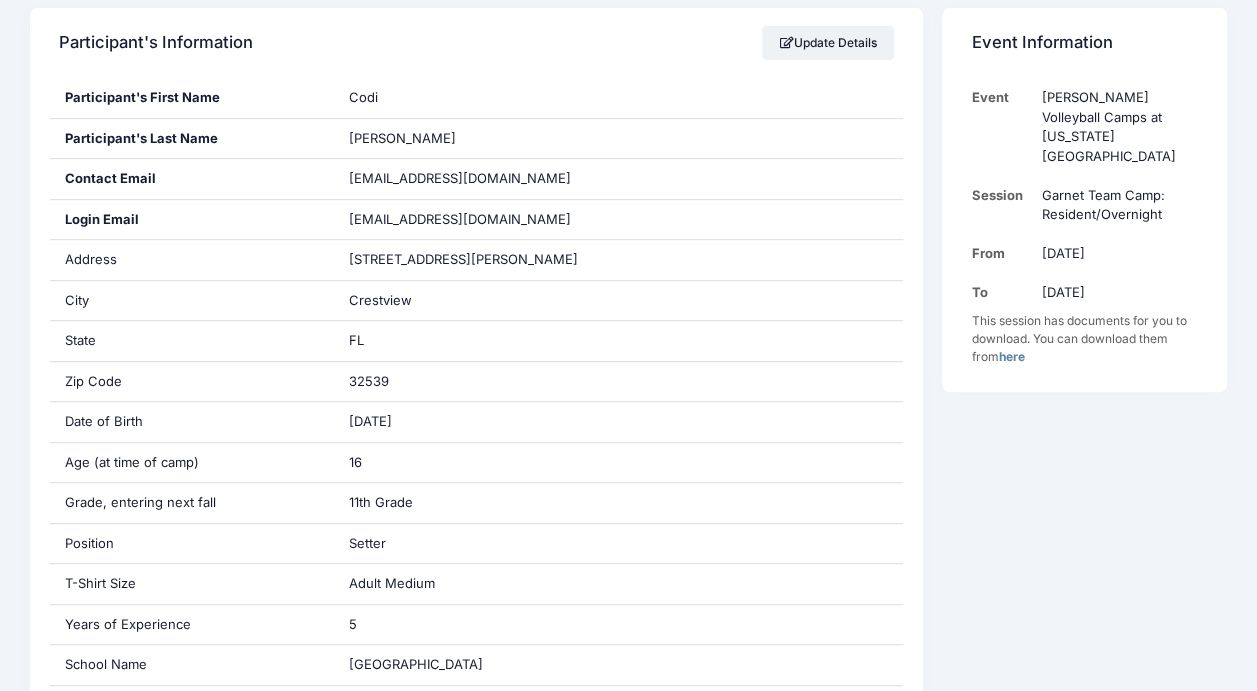scroll, scrollTop: 0, scrollLeft: 0, axis: both 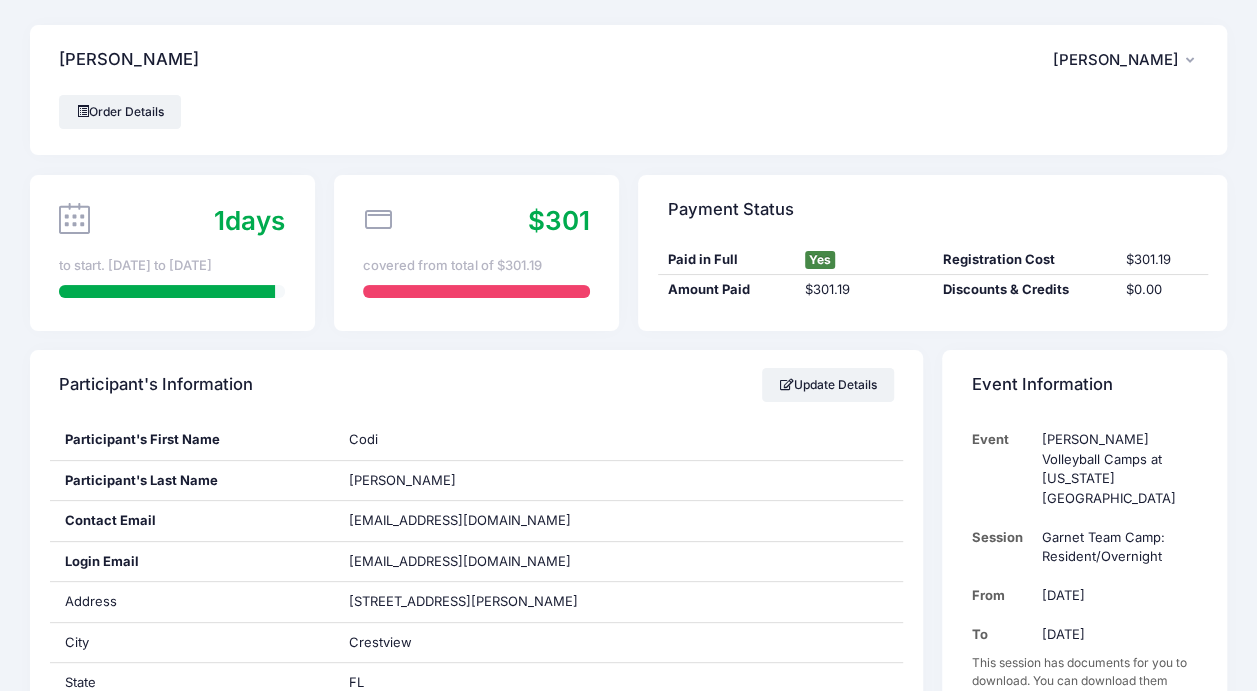 click on "[PERSON_NAME]" at bounding box center [1116, 60] 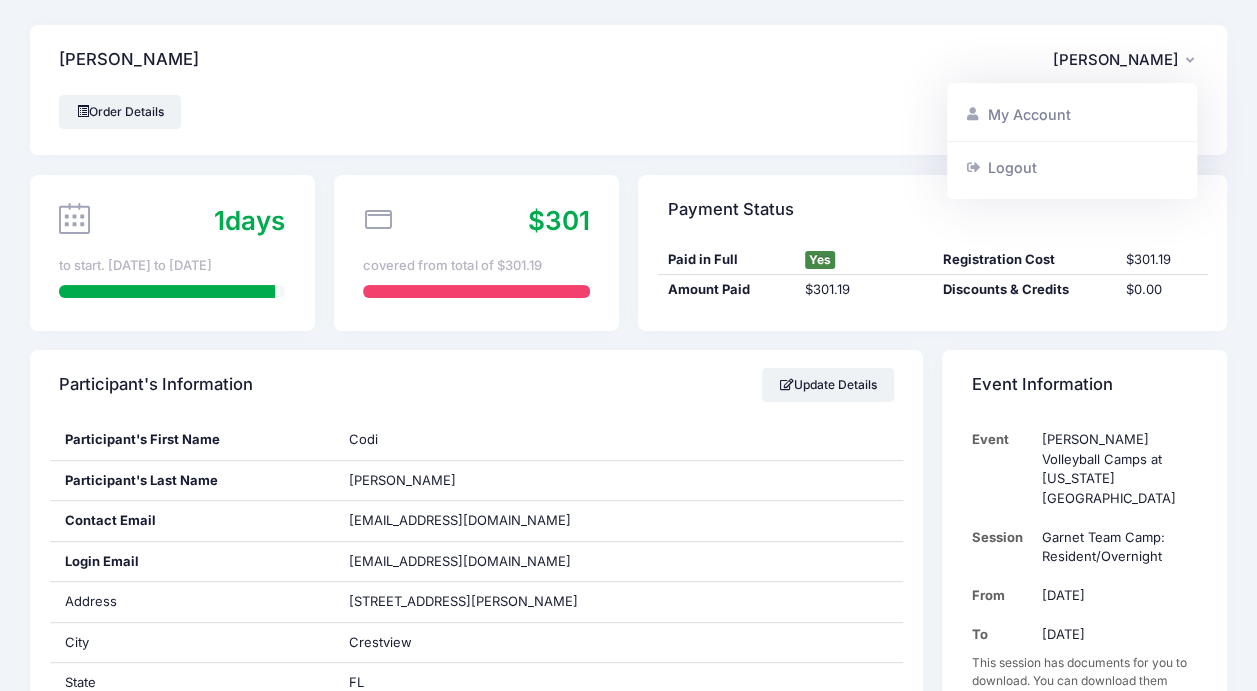 click on "Logout" at bounding box center (1072, 167) 